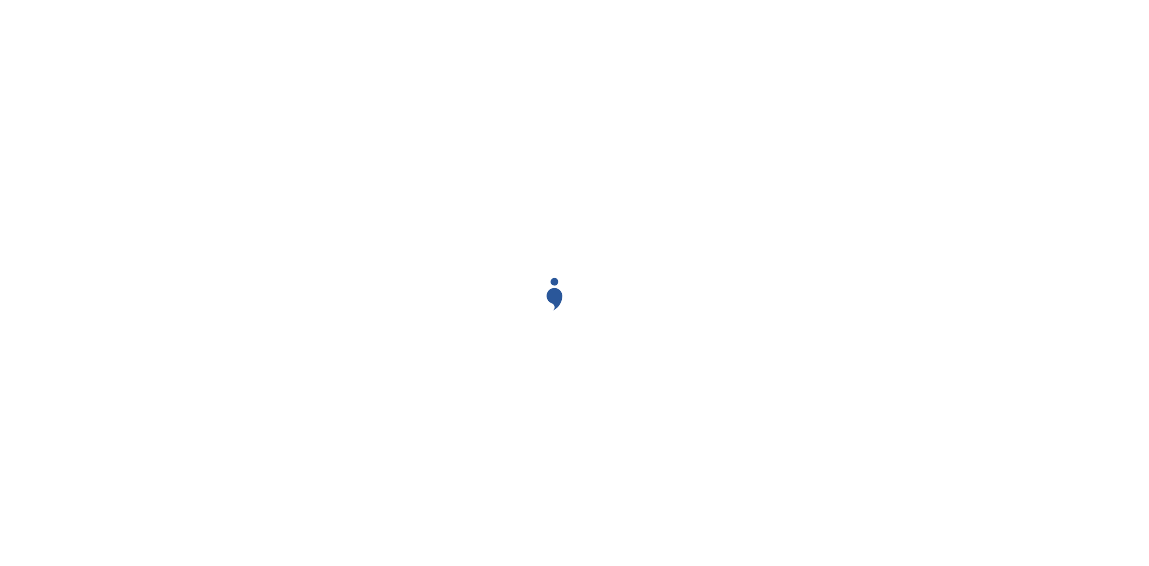 scroll, scrollTop: 0, scrollLeft: 0, axis: both 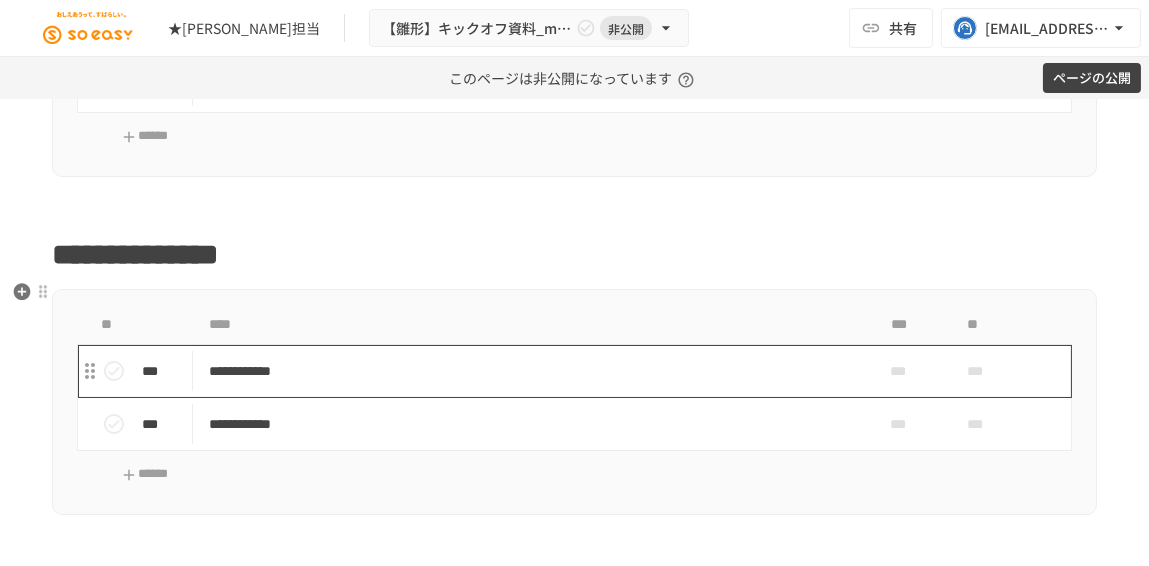 click on "**********" at bounding box center (526, 371) 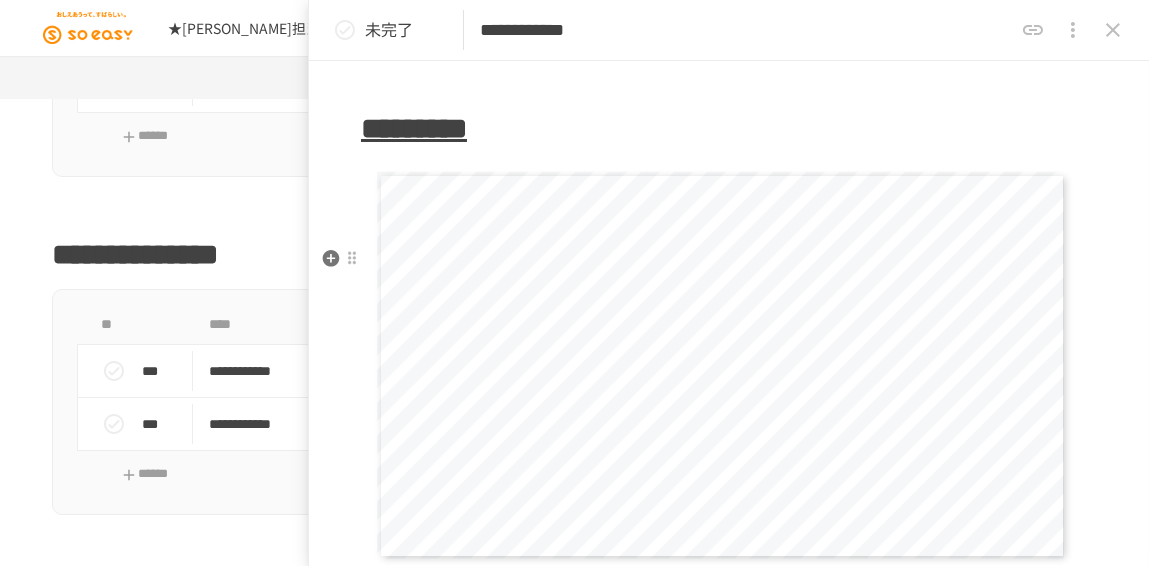 scroll, scrollTop: 5333, scrollLeft: 0, axis: vertical 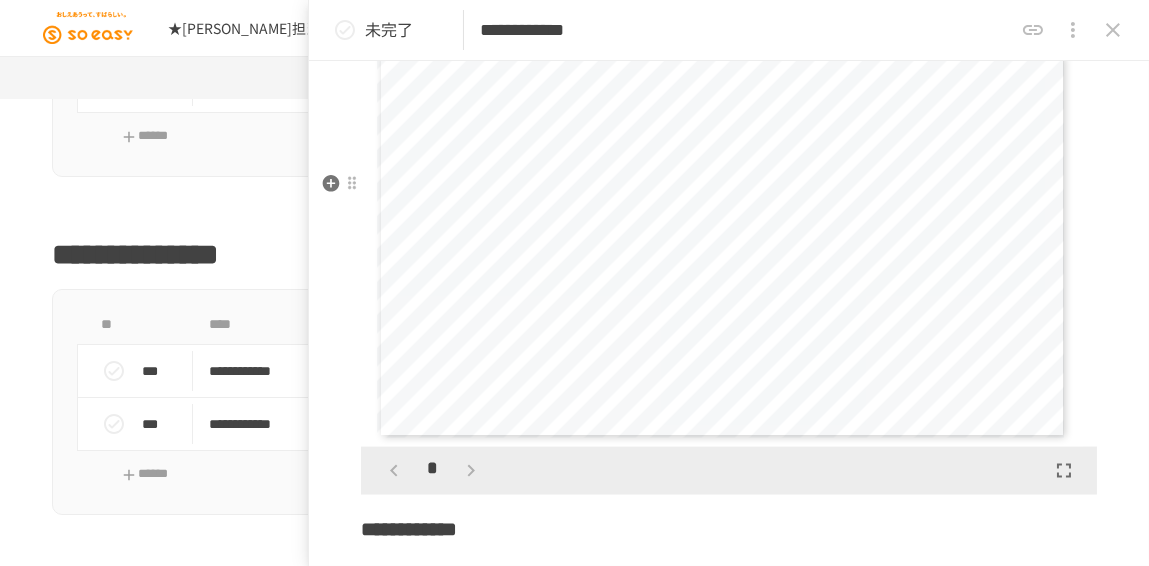 drag, startPoint x: 398, startPoint y: 93, endPoint x: 452, endPoint y: 121, distance: 60.827625 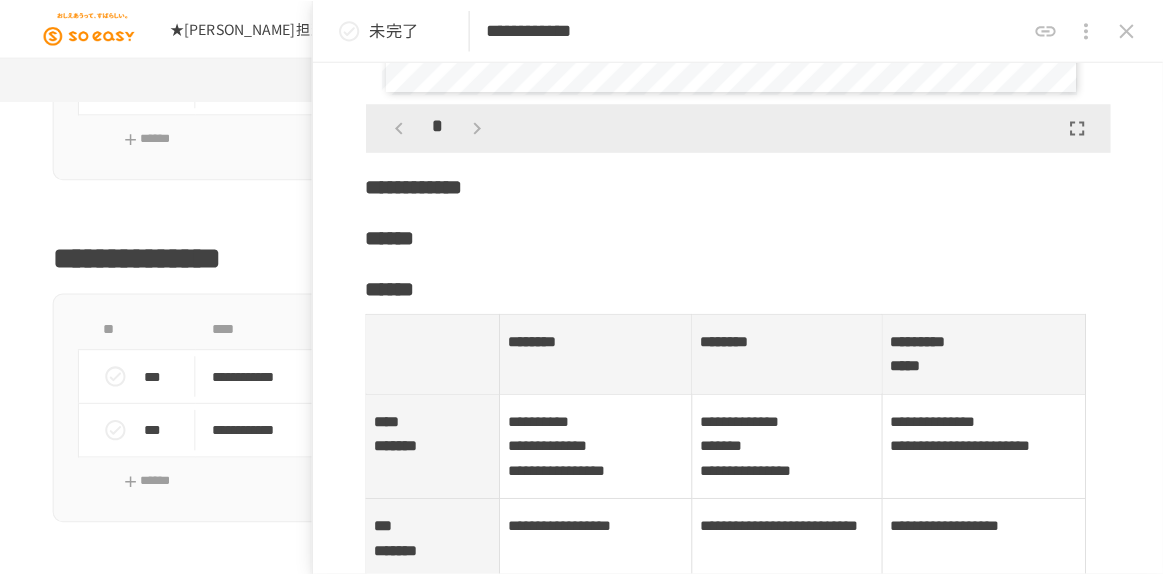 scroll, scrollTop: 5696, scrollLeft: 0, axis: vertical 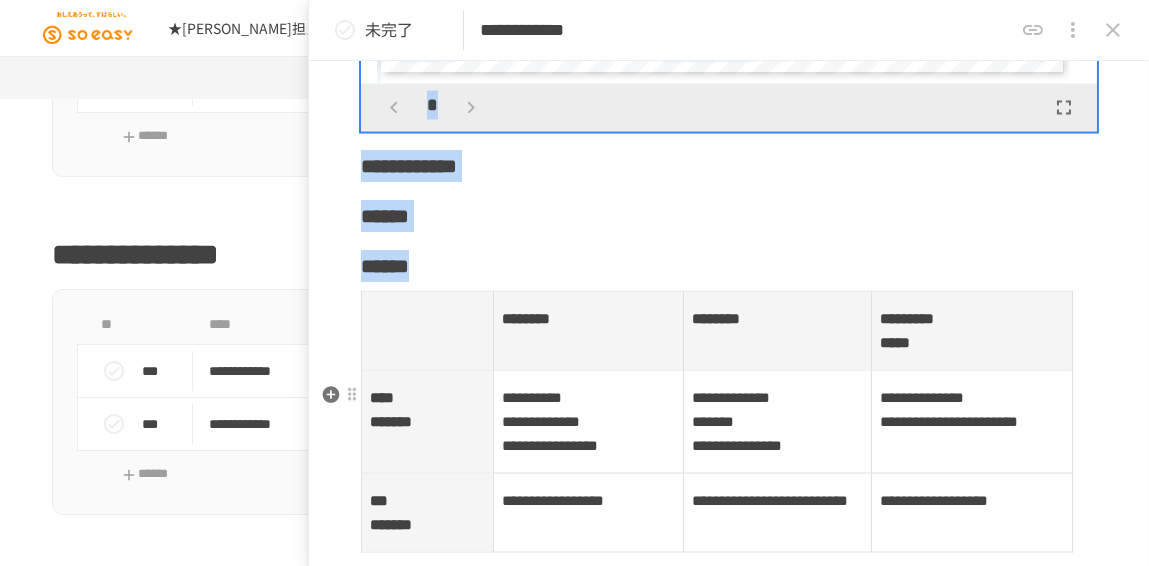 drag, startPoint x: 354, startPoint y: 97, endPoint x: 946, endPoint y: 383, distance: 657.46484 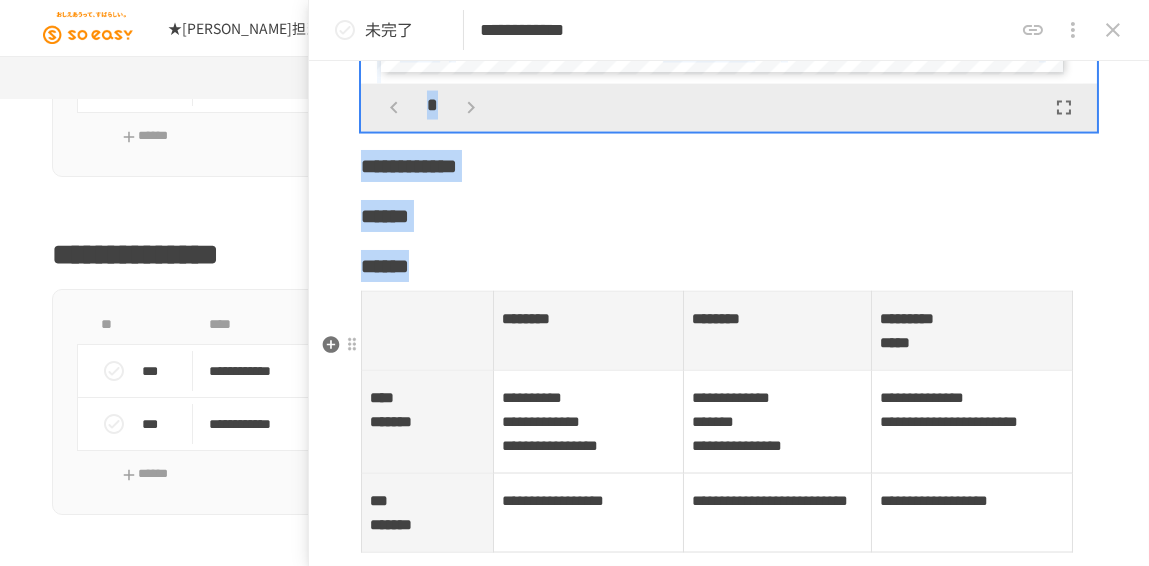 click on "******" at bounding box center [729, 216] 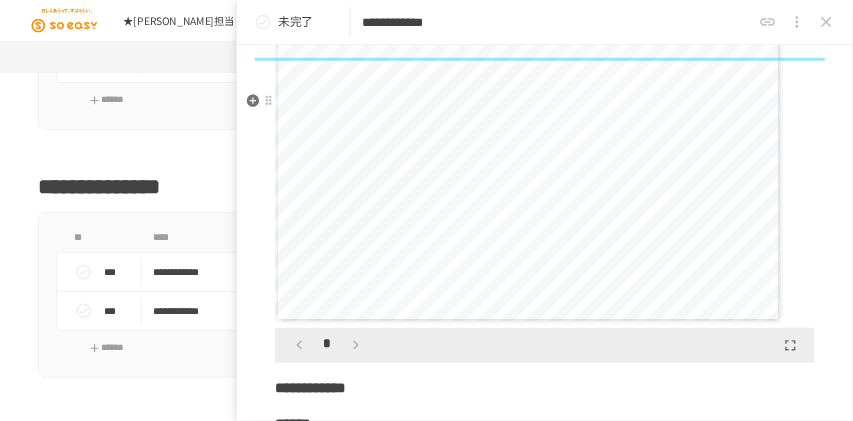 scroll, scrollTop: 5333, scrollLeft: 0, axis: vertical 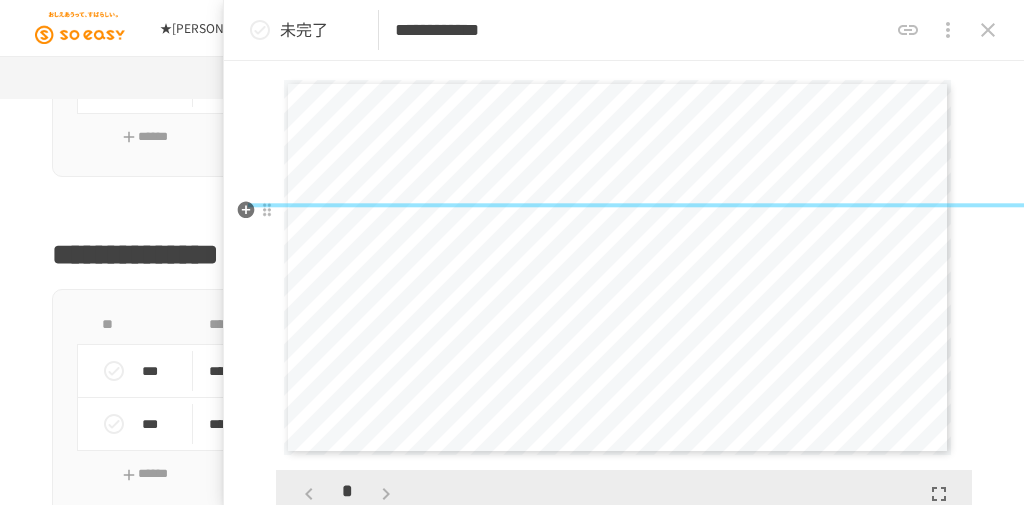 click on "**********" at bounding box center (618, 268) 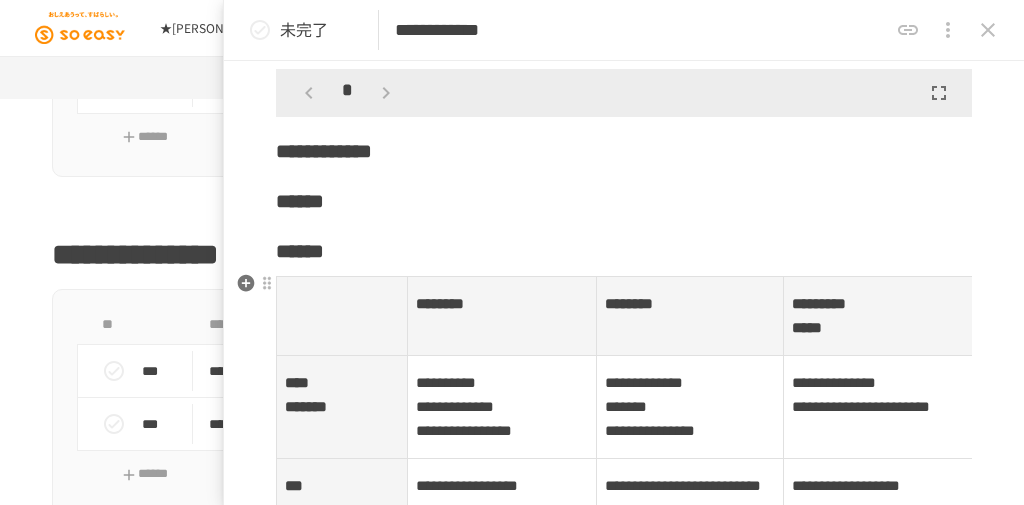 scroll, scrollTop: 5635, scrollLeft: 0, axis: vertical 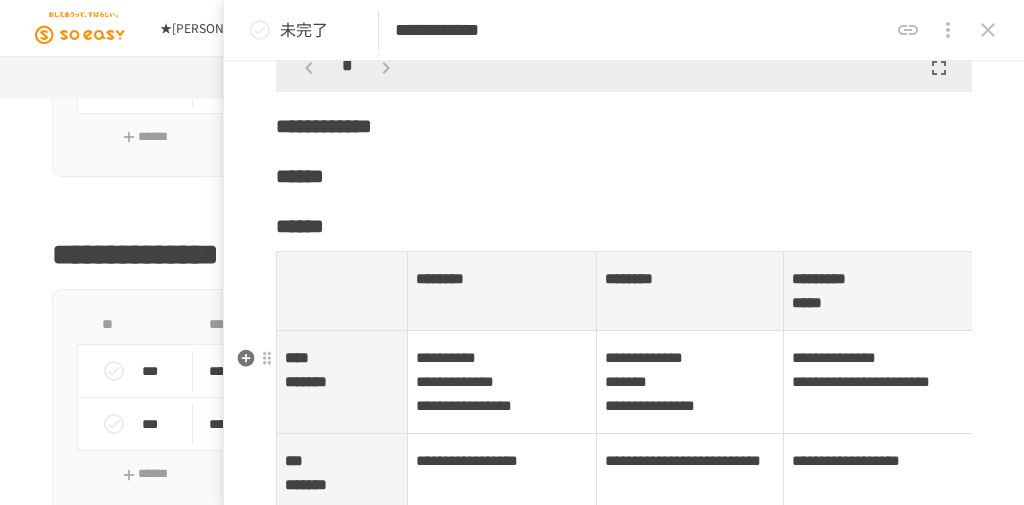 click on "******" at bounding box center [624, 226] 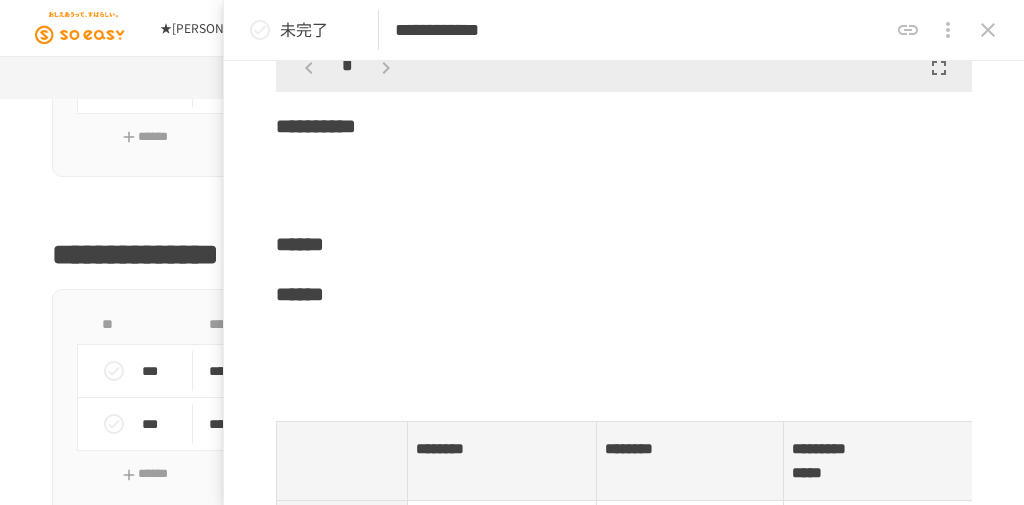 type 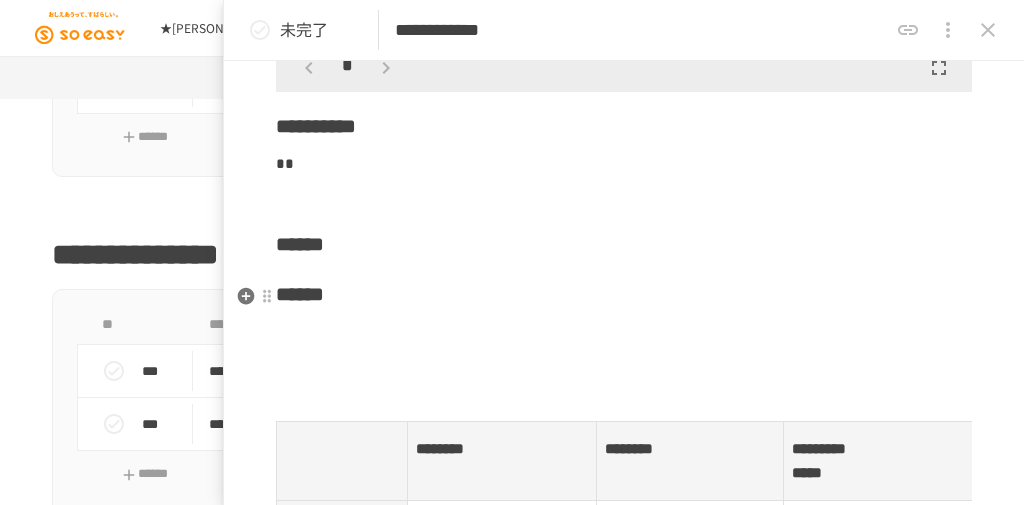 click on "*" at bounding box center [624, 164] 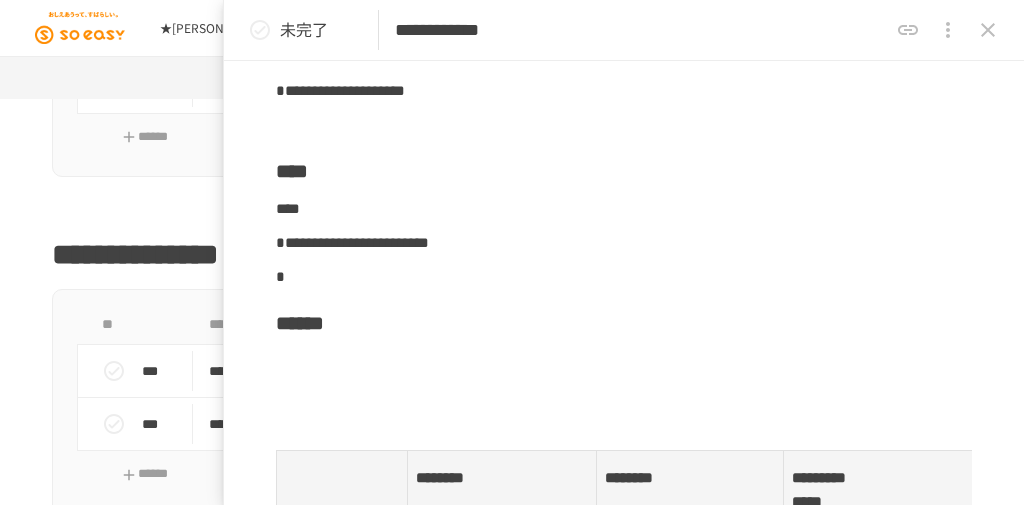 scroll, scrollTop: 5742, scrollLeft: 0, axis: vertical 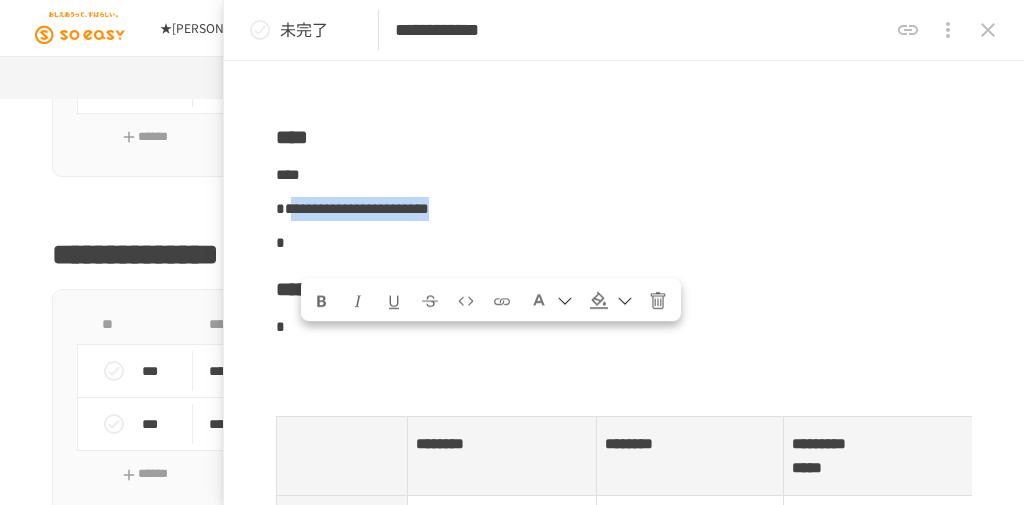 copy on "**********" 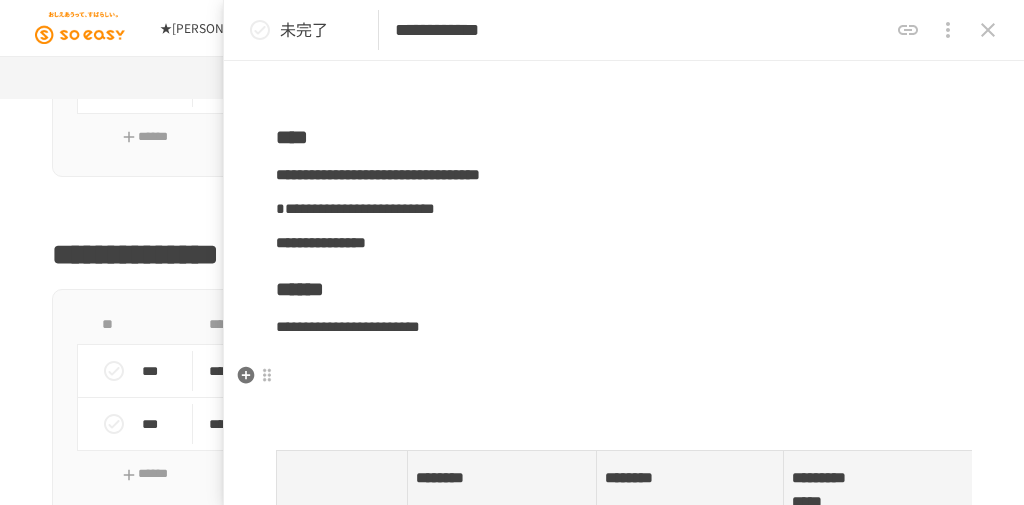 click on "**********" at bounding box center (624, 243) 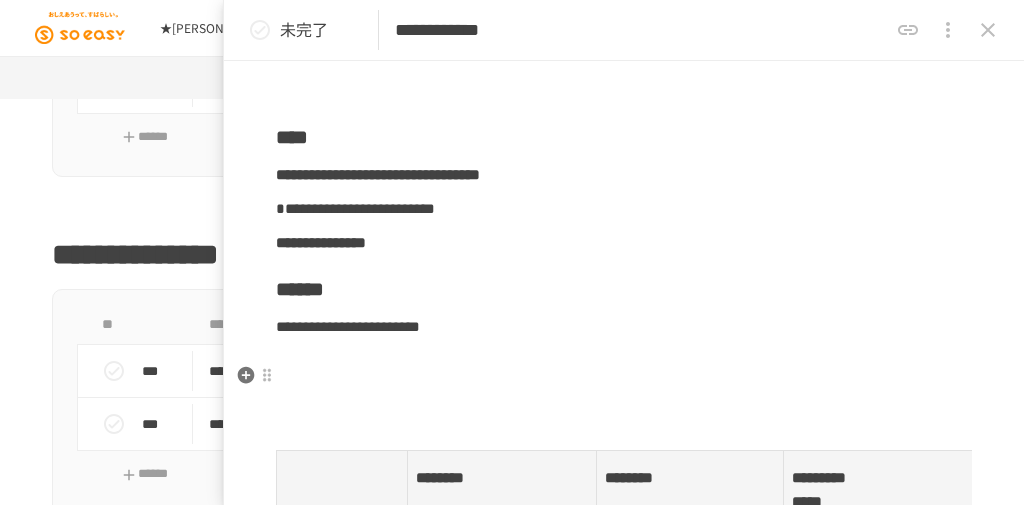 scroll, scrollTop: 5849, scrollLeft: 0, axis: vertical 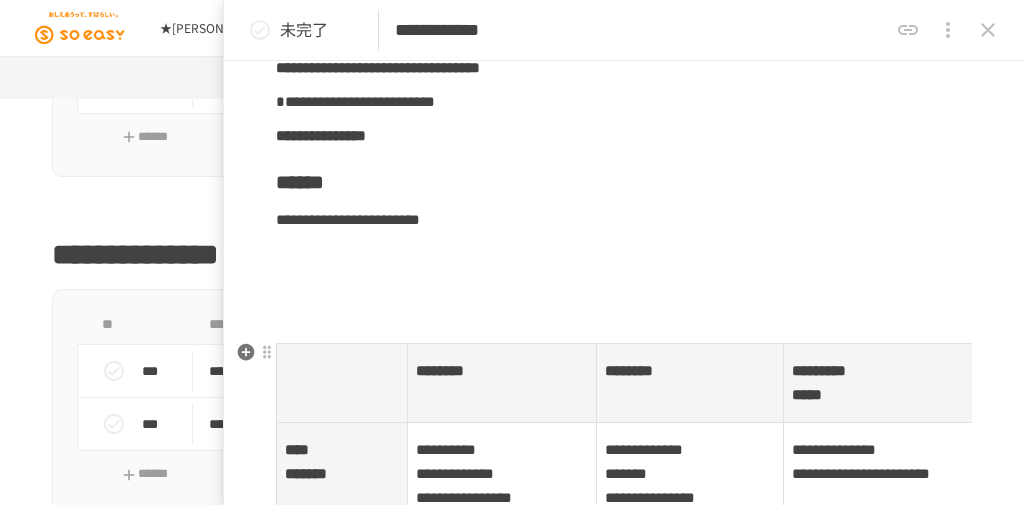 click on "**********" at bounding box center (348, 219) 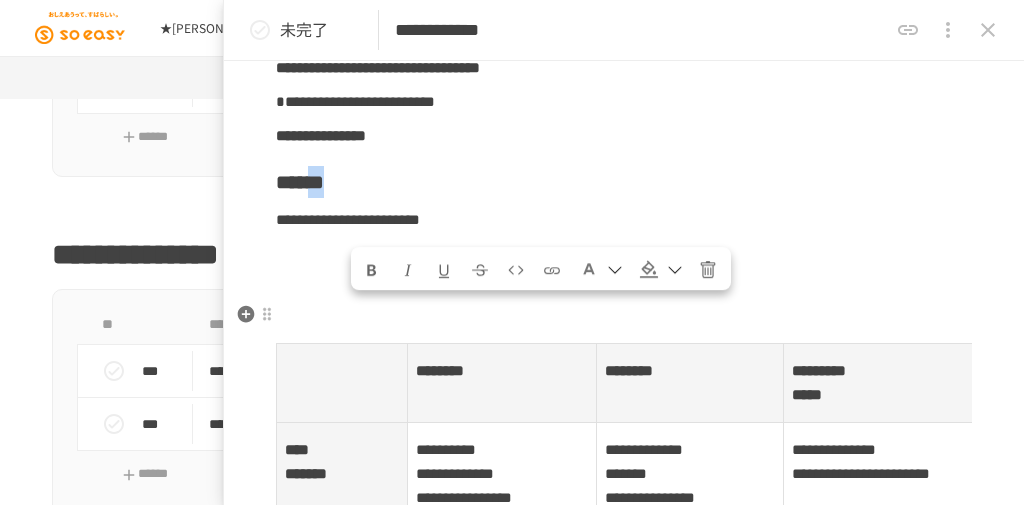 drag, startPoint x: 413, startPoint y: 319, endPoint x: 358, endPoint y: 321, distance: 55.03635 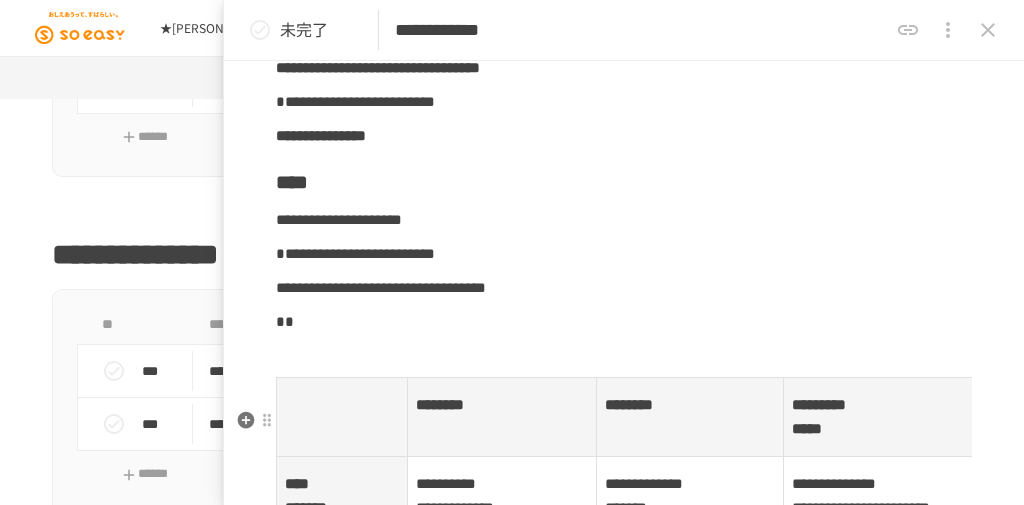 click on "**********" at bounding box center [624, 288] 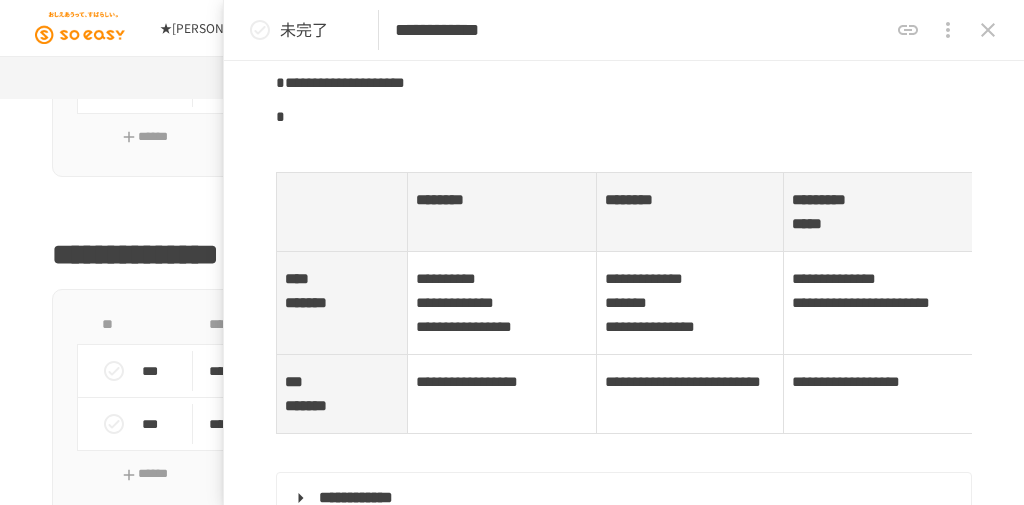 scroll, scrollTop: 6046, scrollLeft: 0, axis: vertical 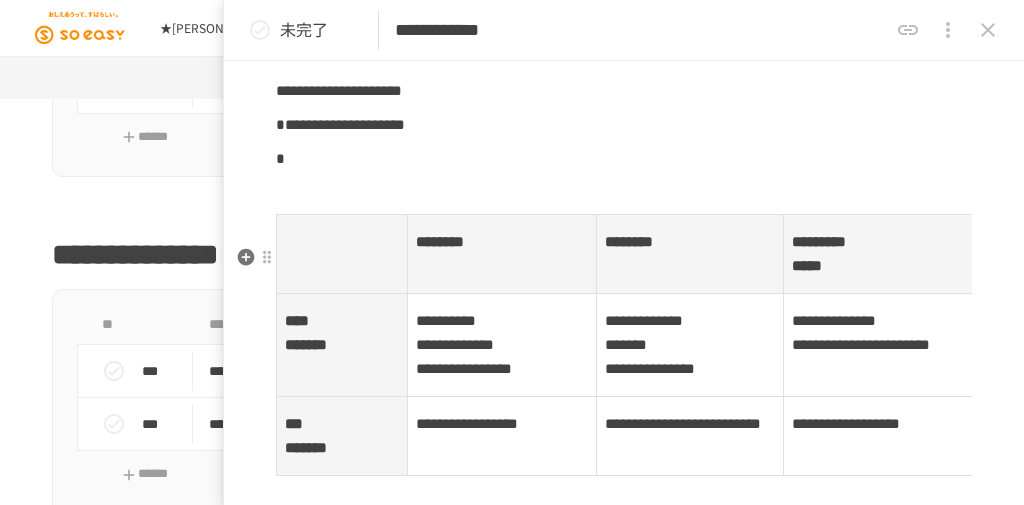 click on "*" at bounding box center [624, 159] 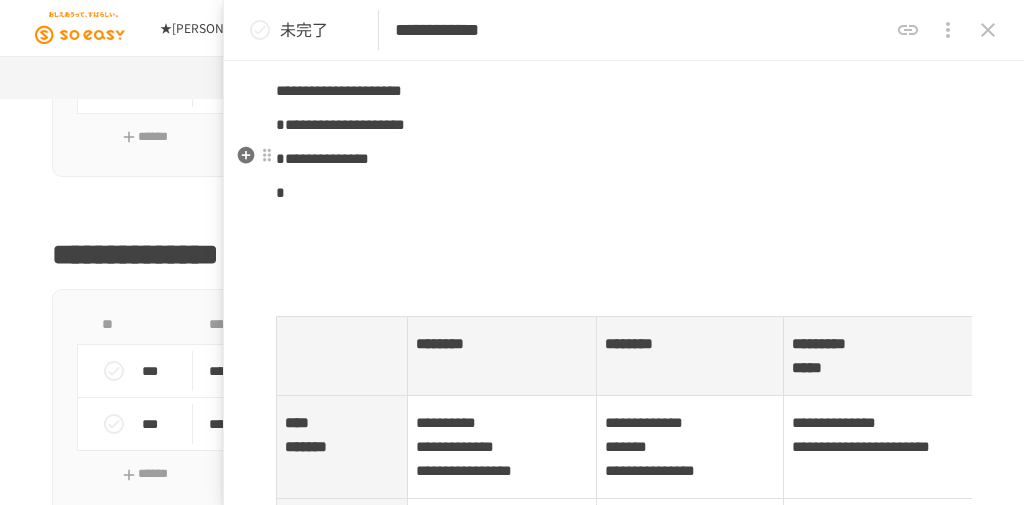 click on "**********" at bounding box center (339, 22) 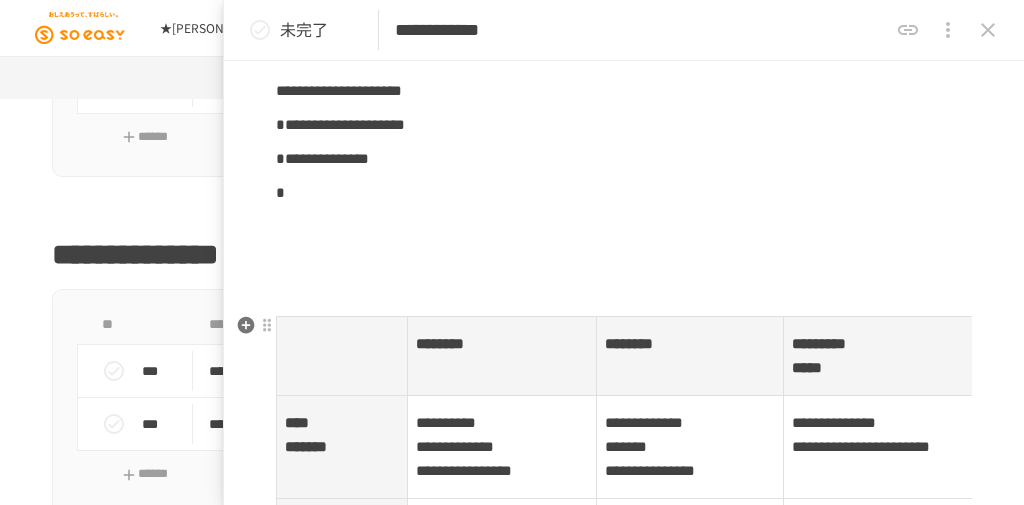 click on "*" at bounding box center (624, 193) 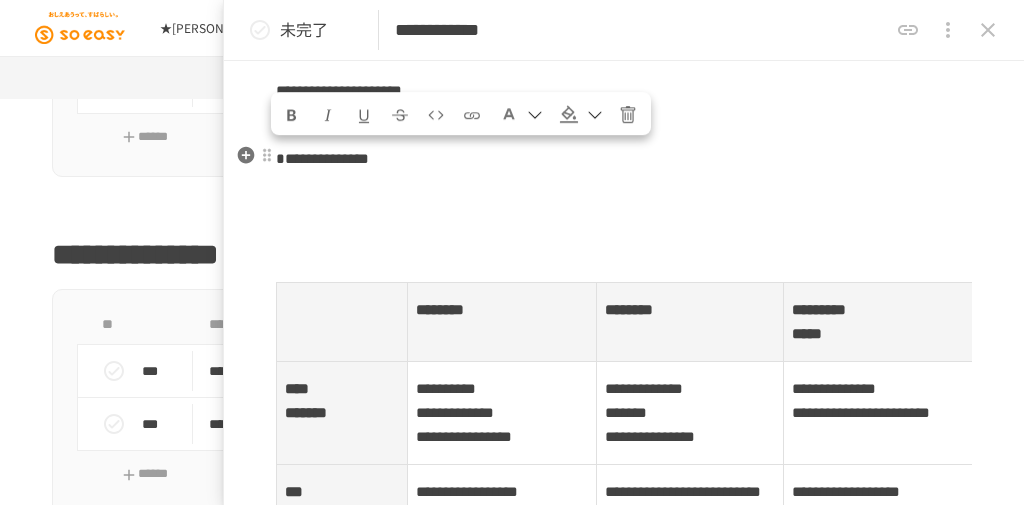drag, startPoint x: 609, startPoint y: 159, endPoint x: 283, endPoint y: 148, distance: 326.18552 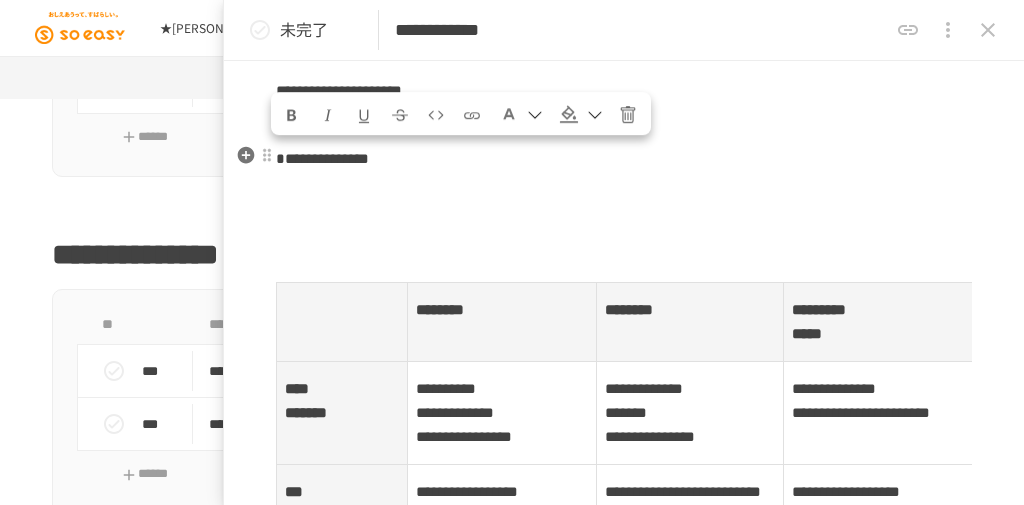 click on "**********" at bounding box center [624, 23] 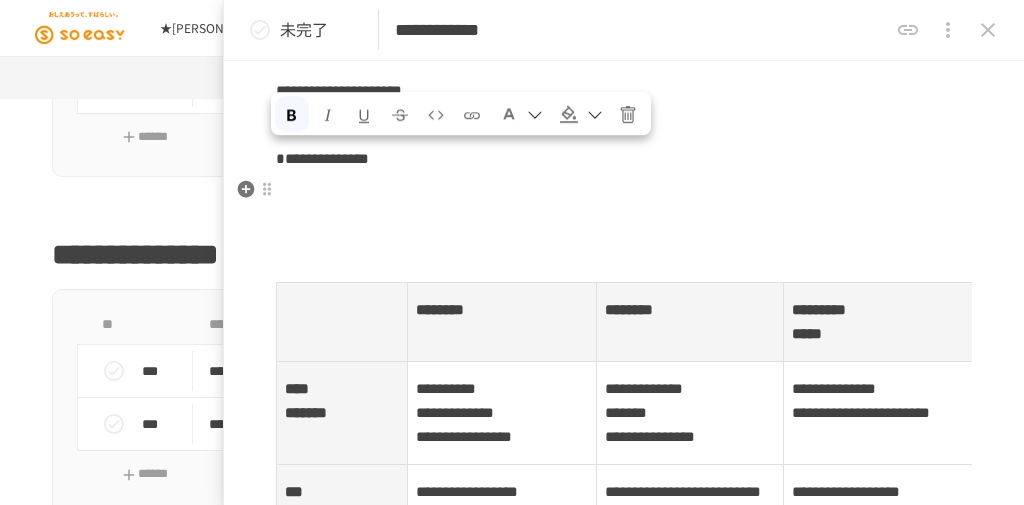 click on "**********" at bounding box center [624, 57] 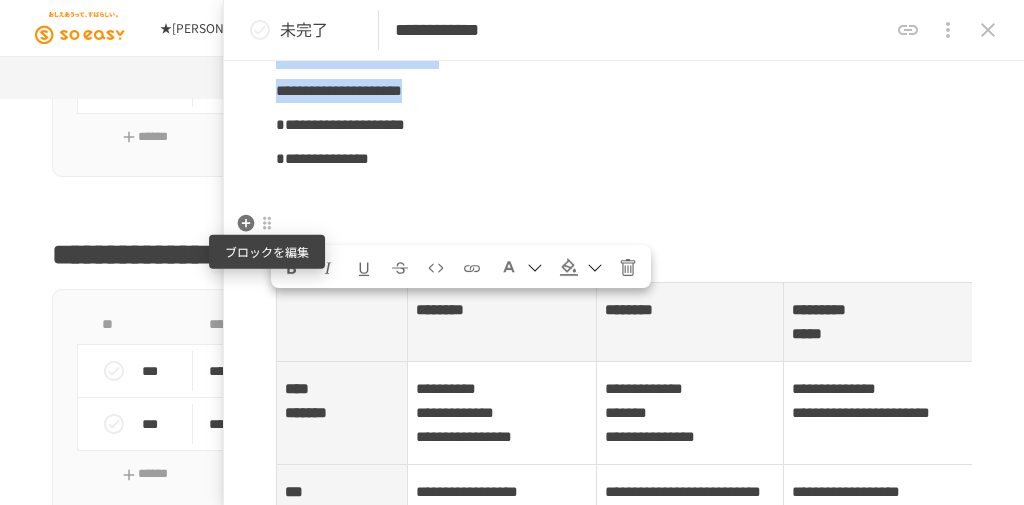 drag, startPoint x: 601, startPoint y: 224, endPoint x: 275, endPoint y: 218, distance: 326.0552 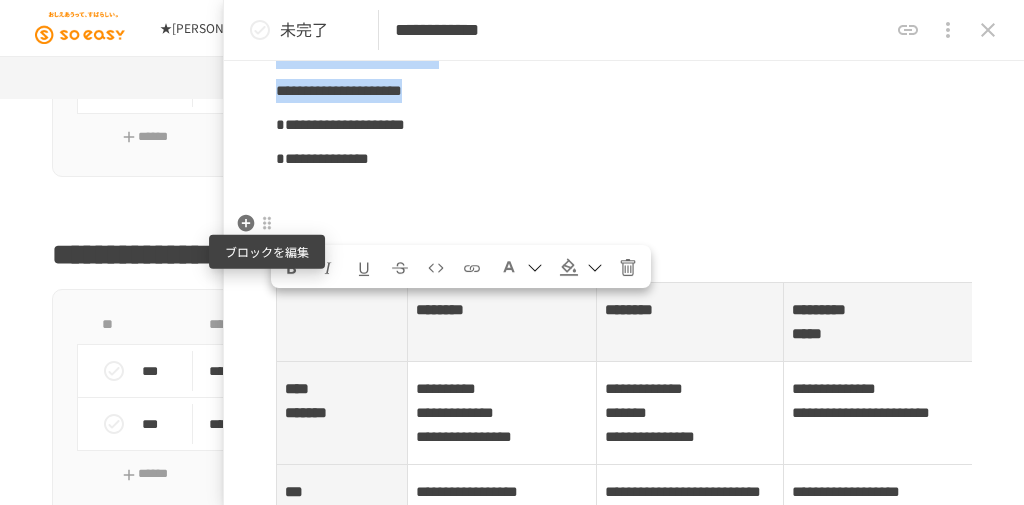 click on "**********" at bounding box center [624, 487] 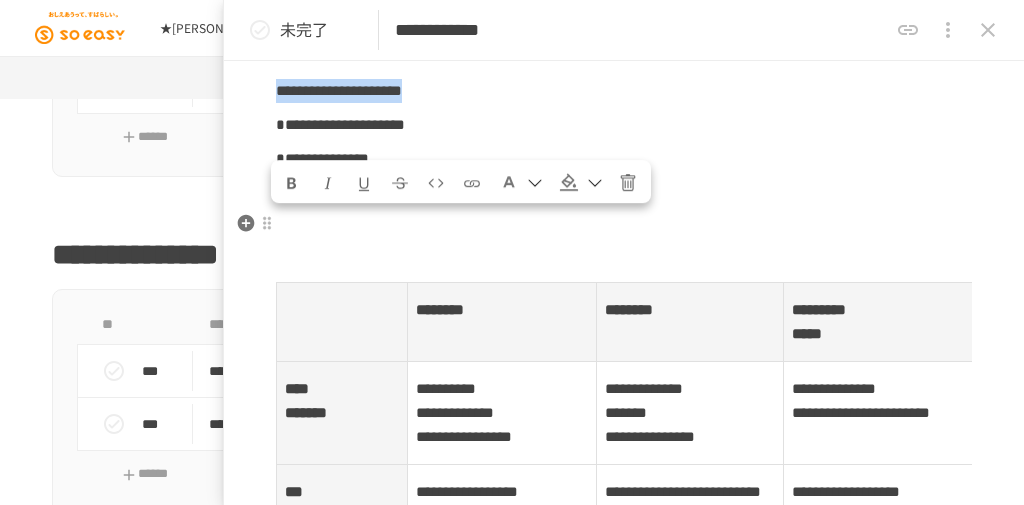 click on "**********" at bounding box center (339, 90) 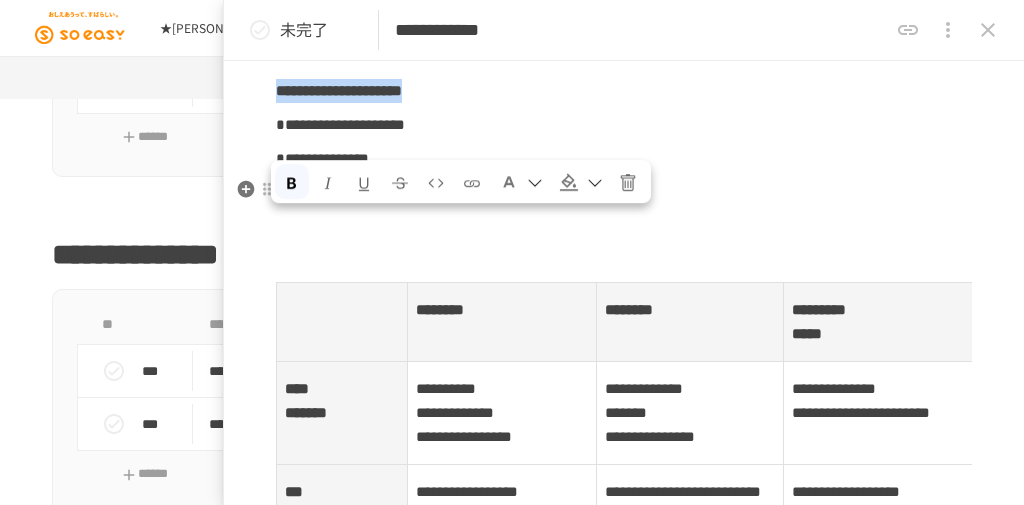 click on "**********" at bounding box center (624, 333) 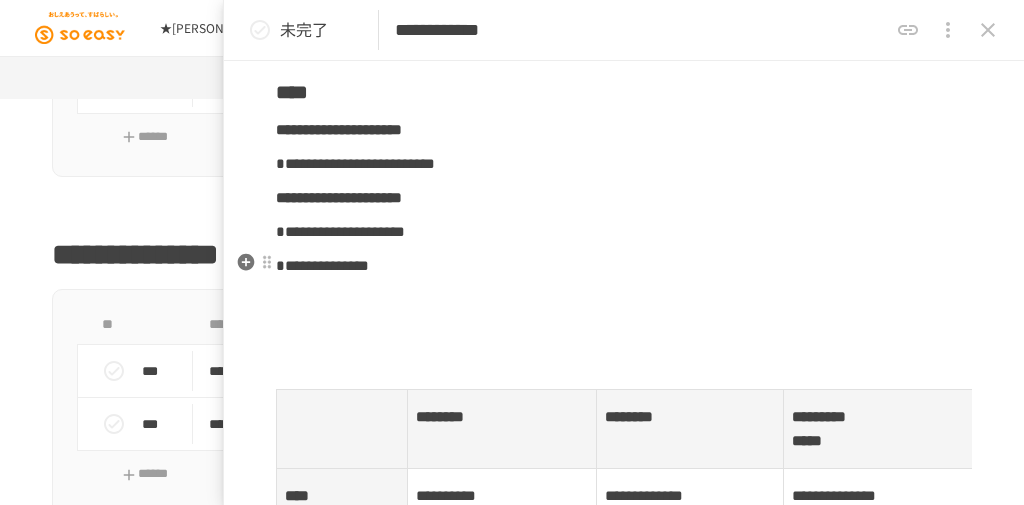scroll, scrollTop: 5833, scrollLeft: 0, axis: vertical 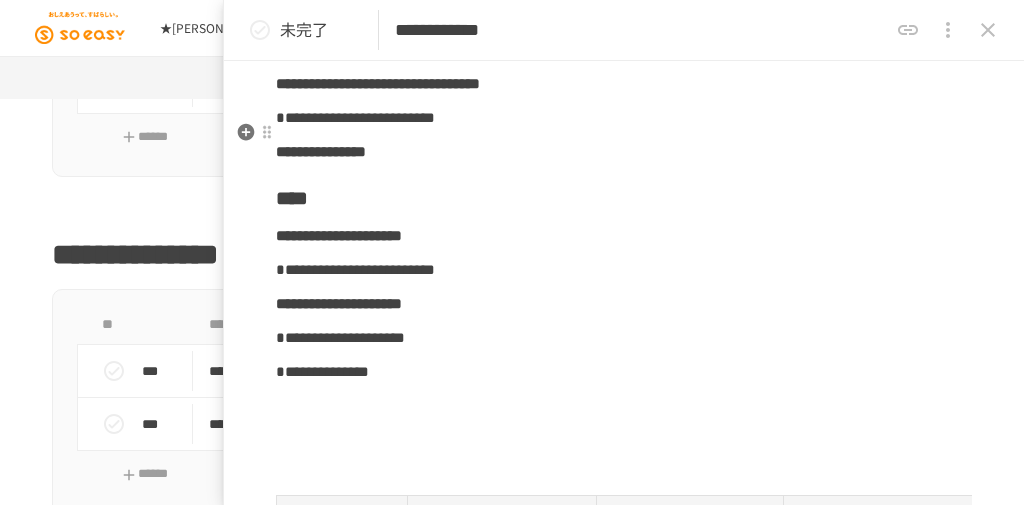 click at bounding box center (624, 0) 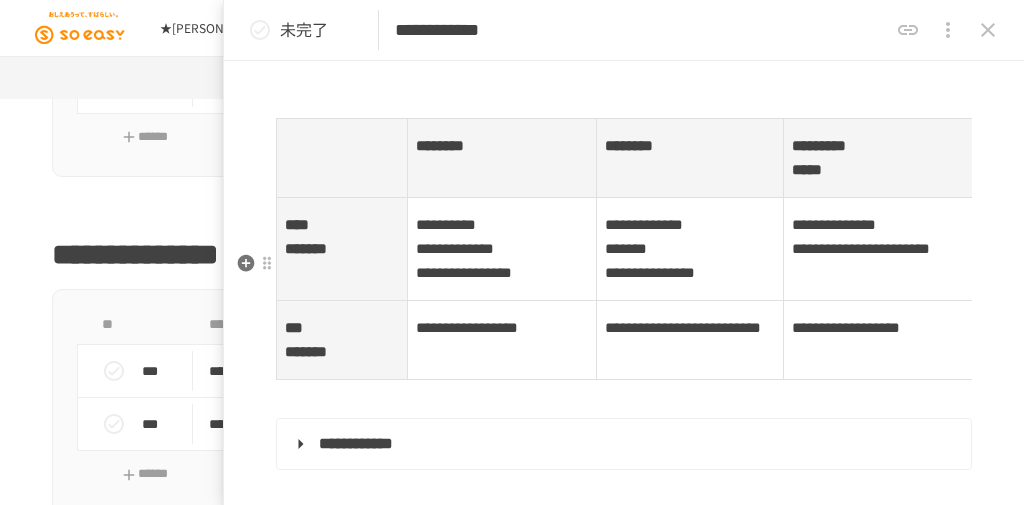 scroll, scrollTop: 6046, scrollLeft: 0, axis: vertical 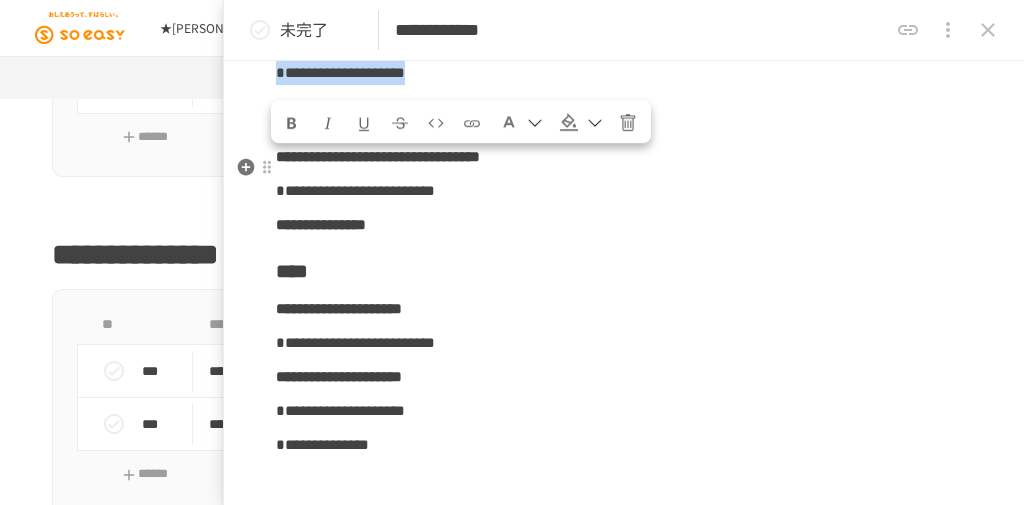 click on "**********" at bounding box center [316, 35] 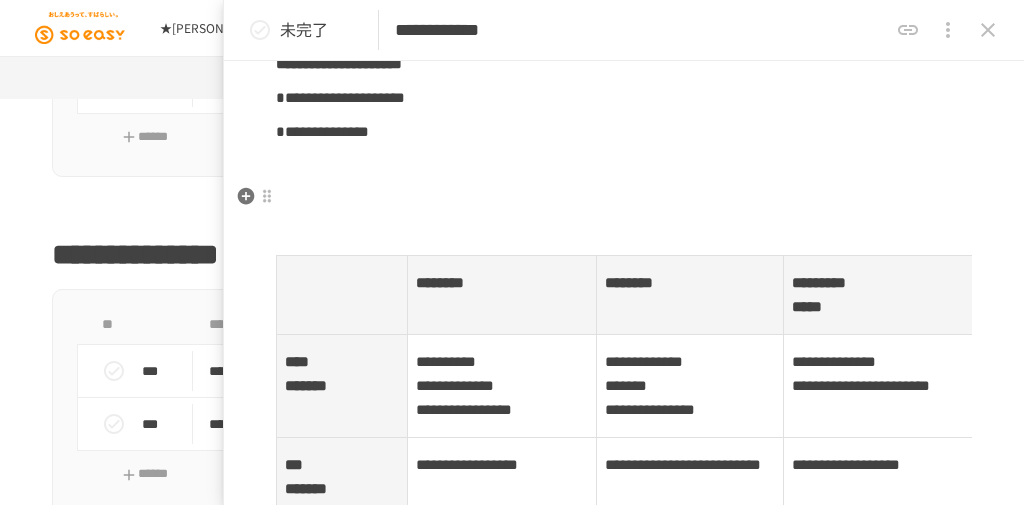 scroll, scrollTop: 6046, scrollLeft: 0, axis: vertical 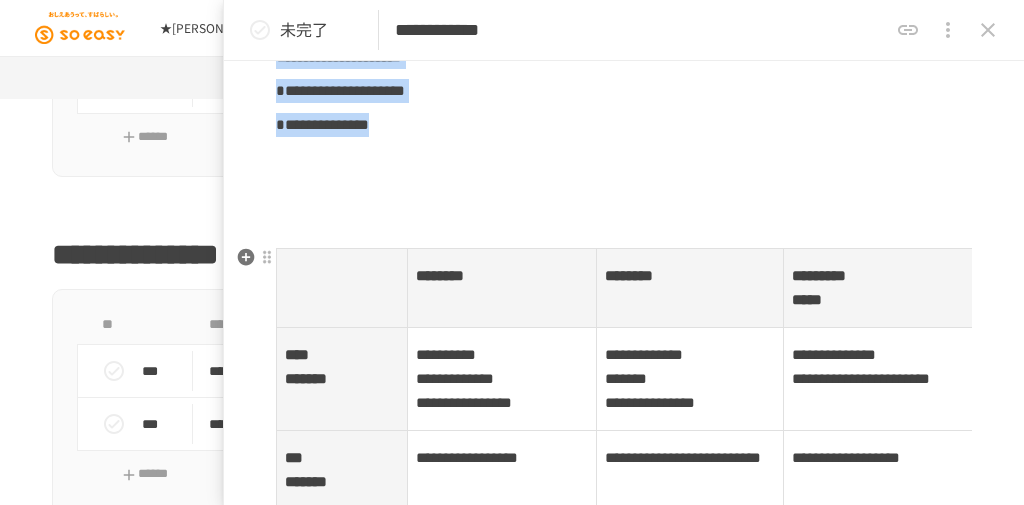 click on "**********" at bounding box center (624, 125) 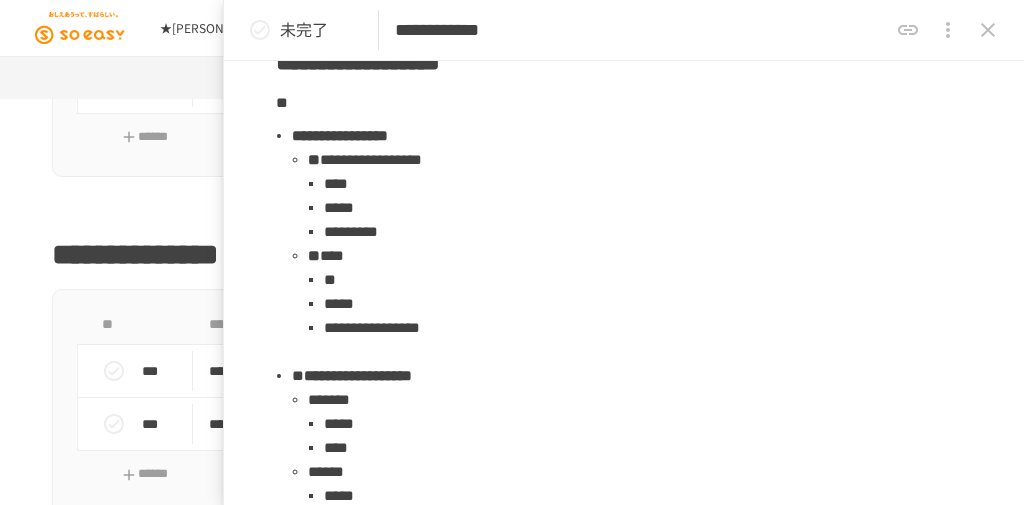 scroll, scrollTop: 7539, scrollLeft: 0, axis: vertical 